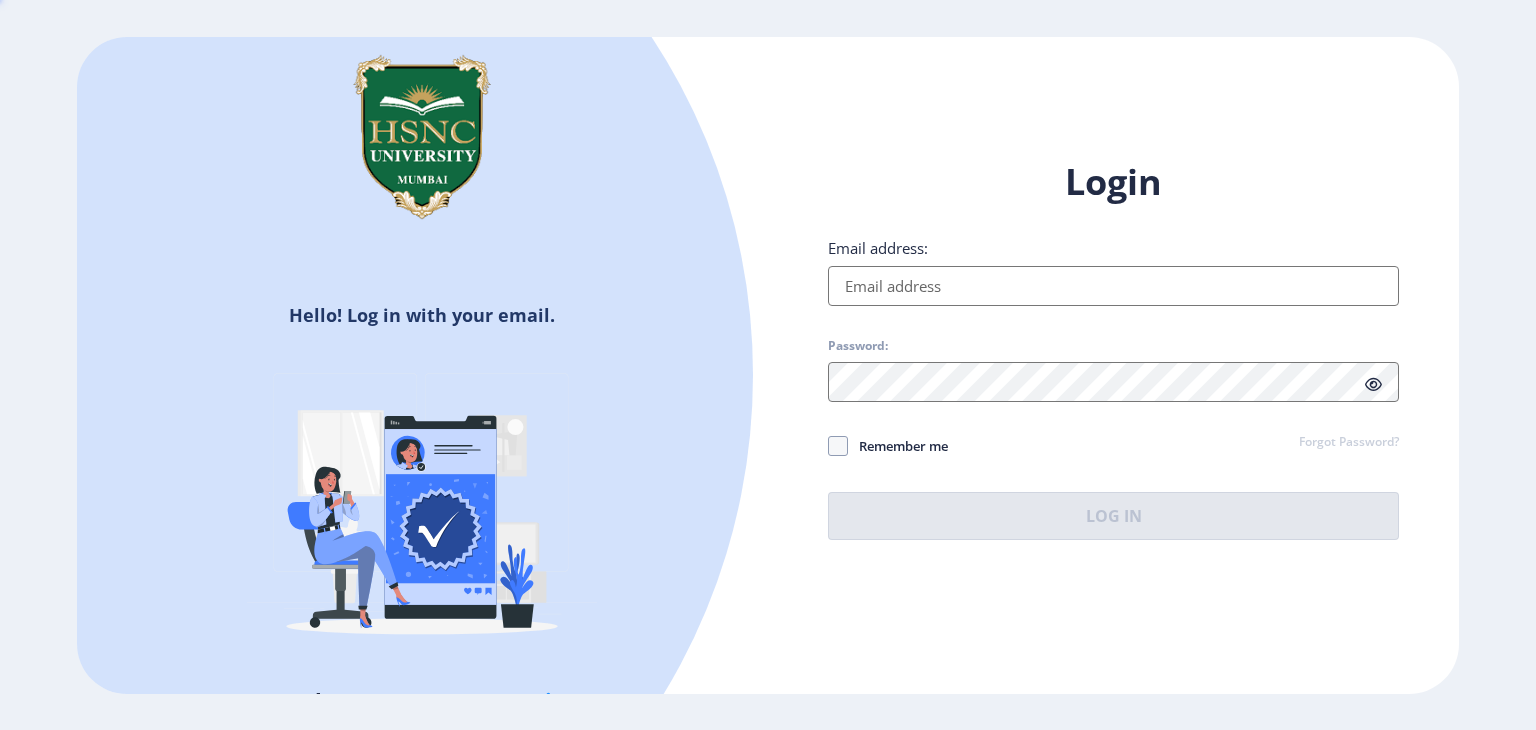 scroll, scrollTop: 0, scrollLeft: 0, axis: both 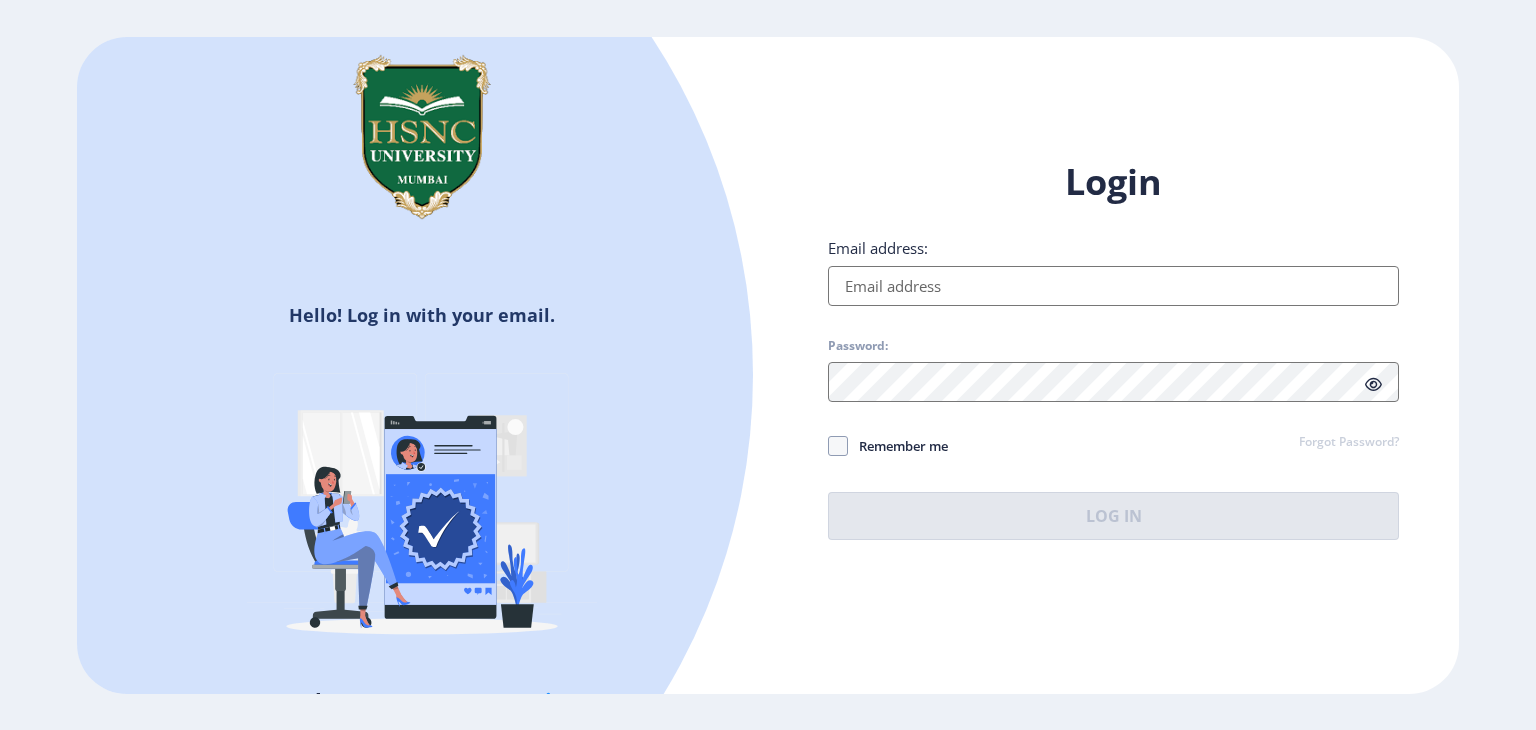 click on "Email address:" at bounding box center (1113, 286) 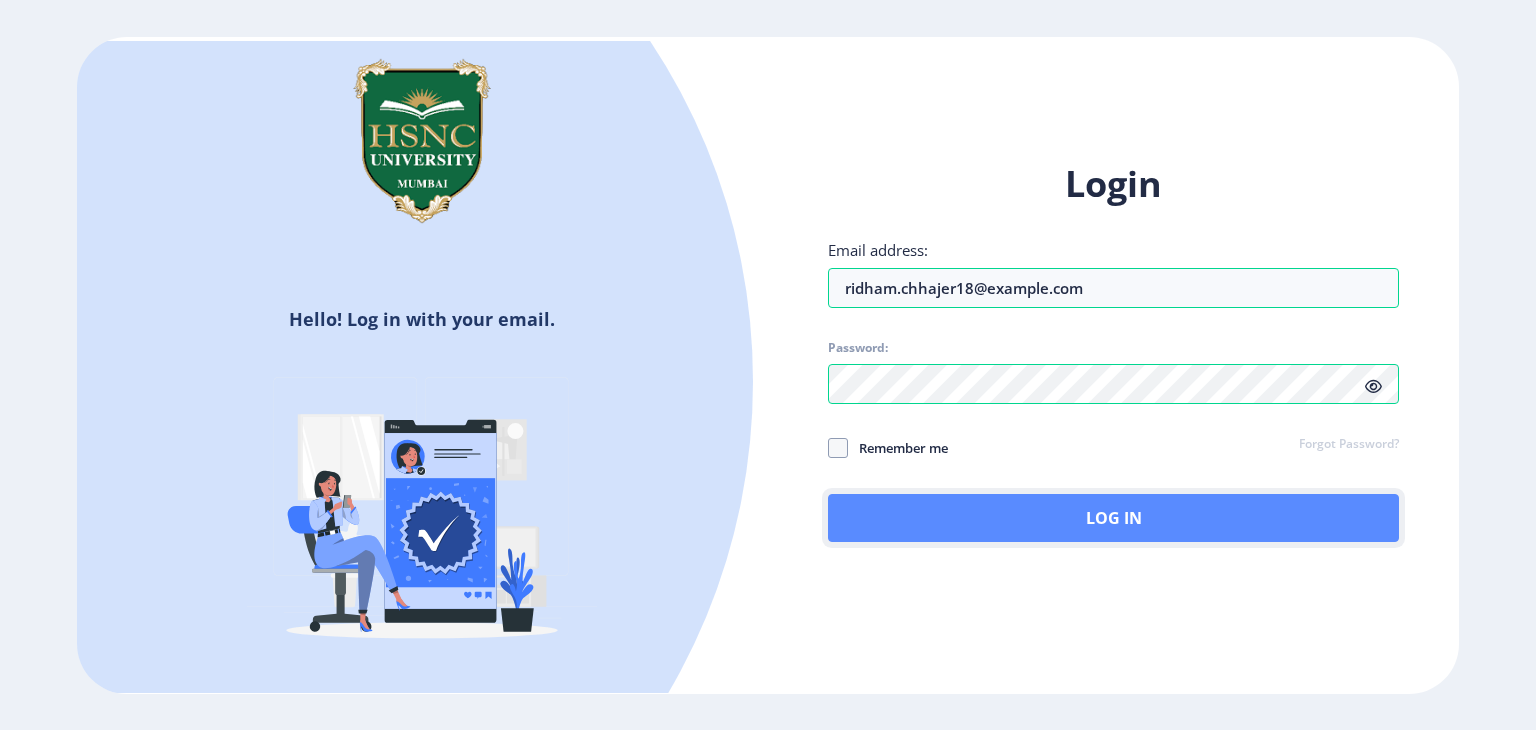 click on "Log In" 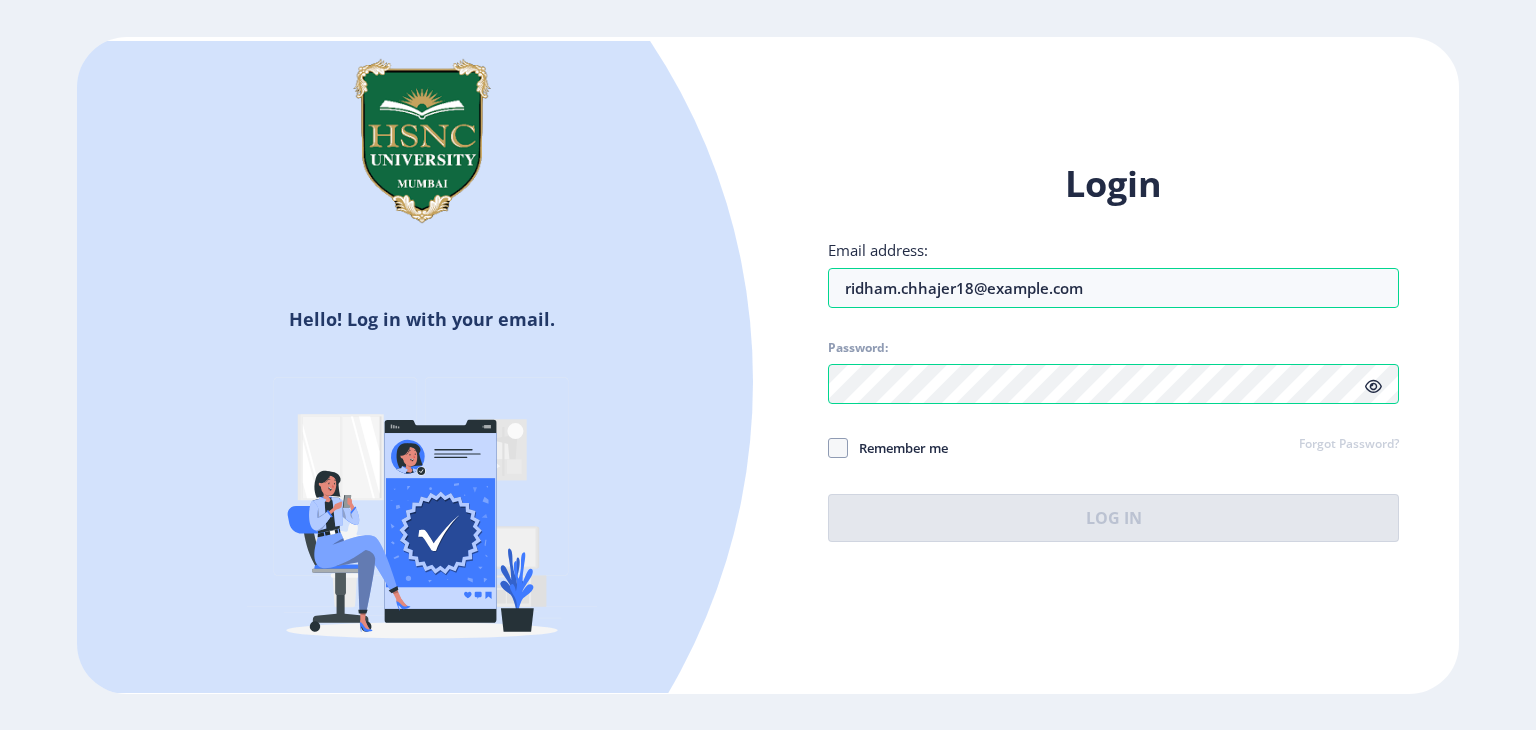 click 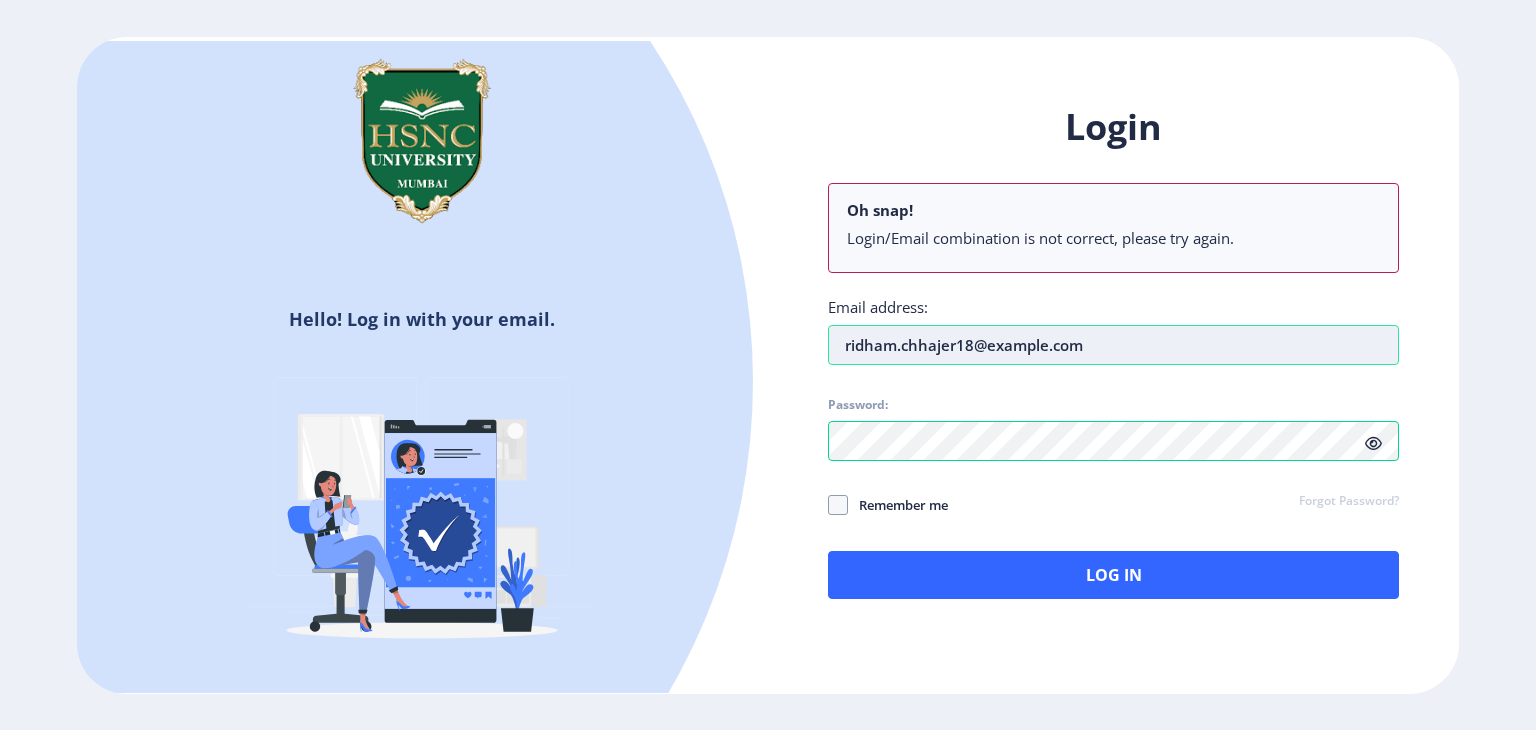 click on "ridham.chhajer18@example.com" at bounding box center [1113, 345] 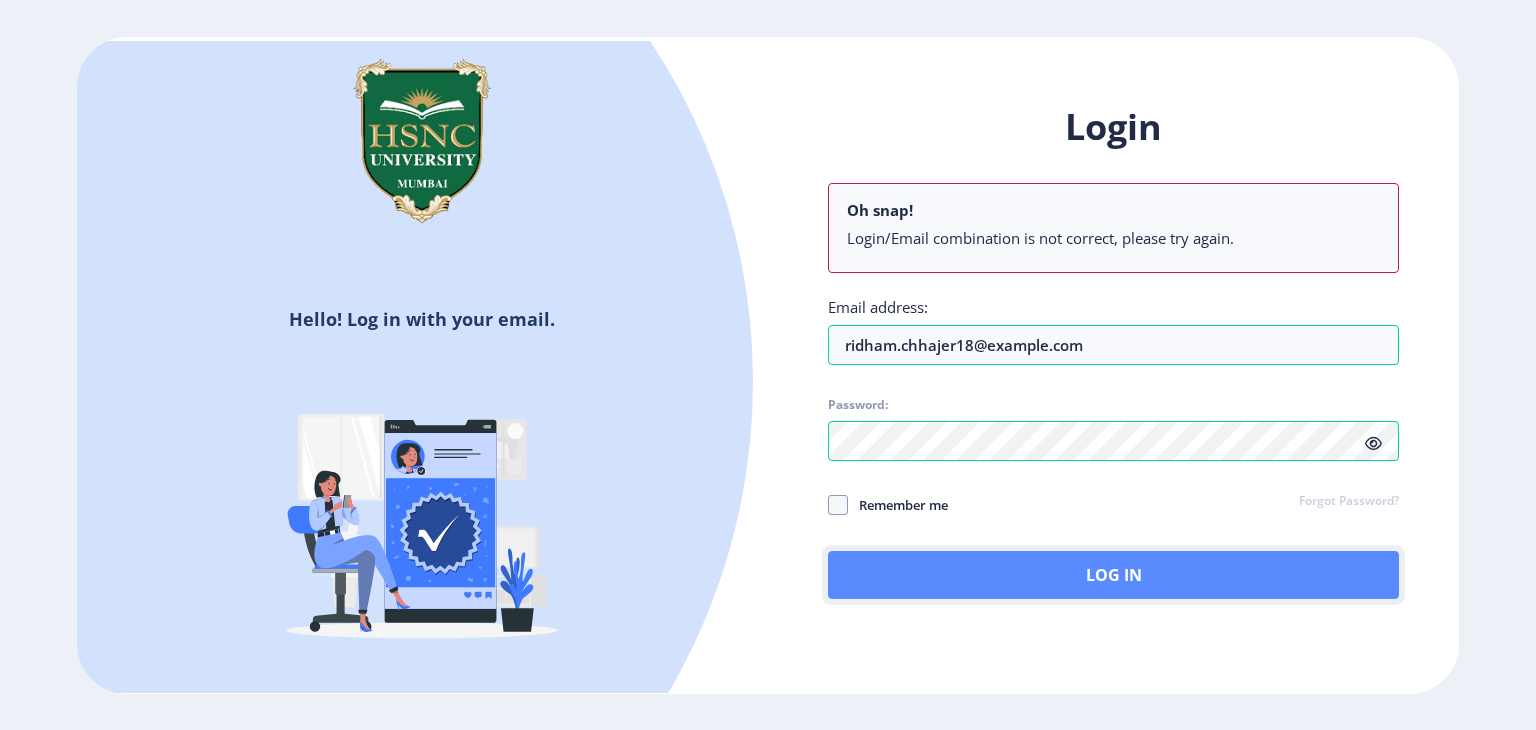 click on "Log In" 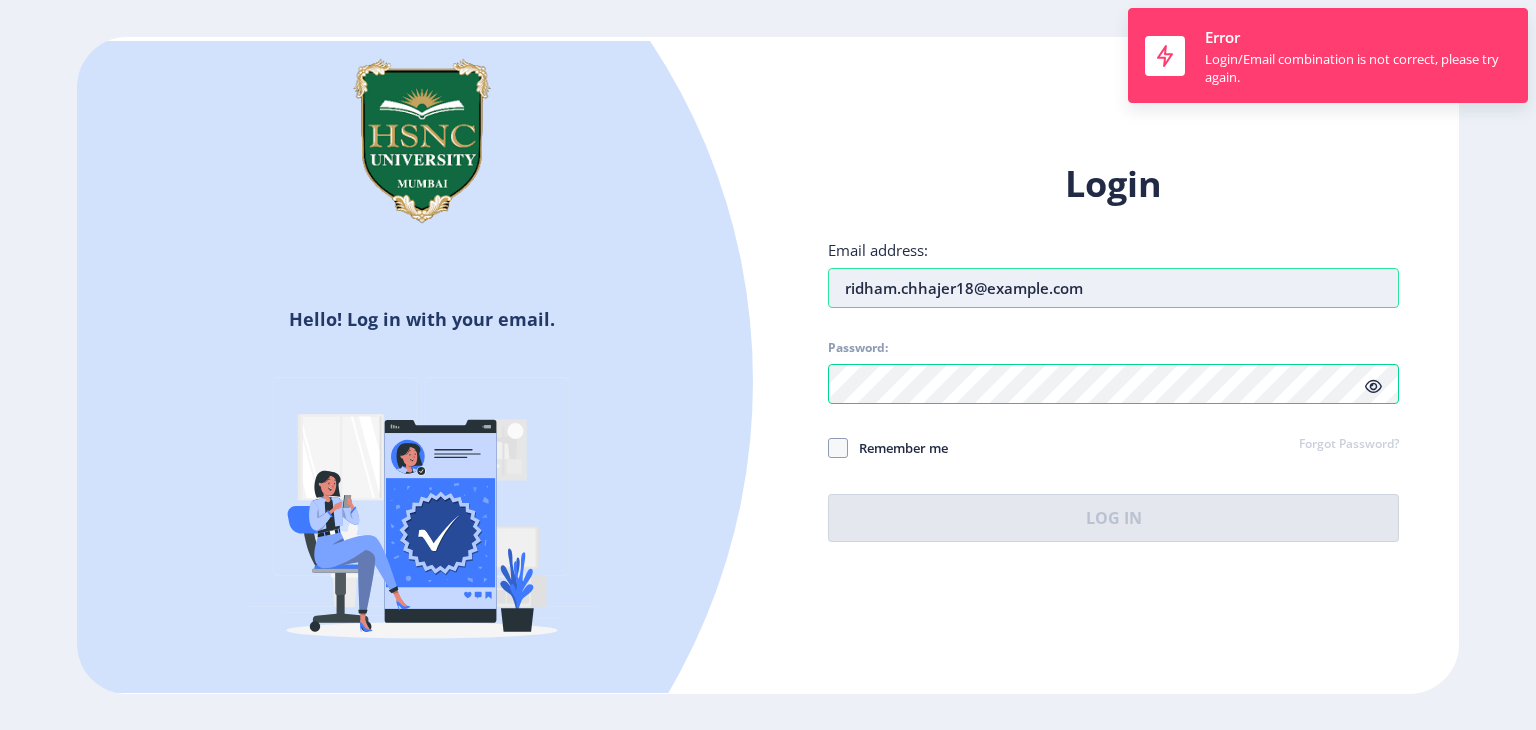 click on "ridham.chhajer18@example.com" at bounding box center [1113, 288] 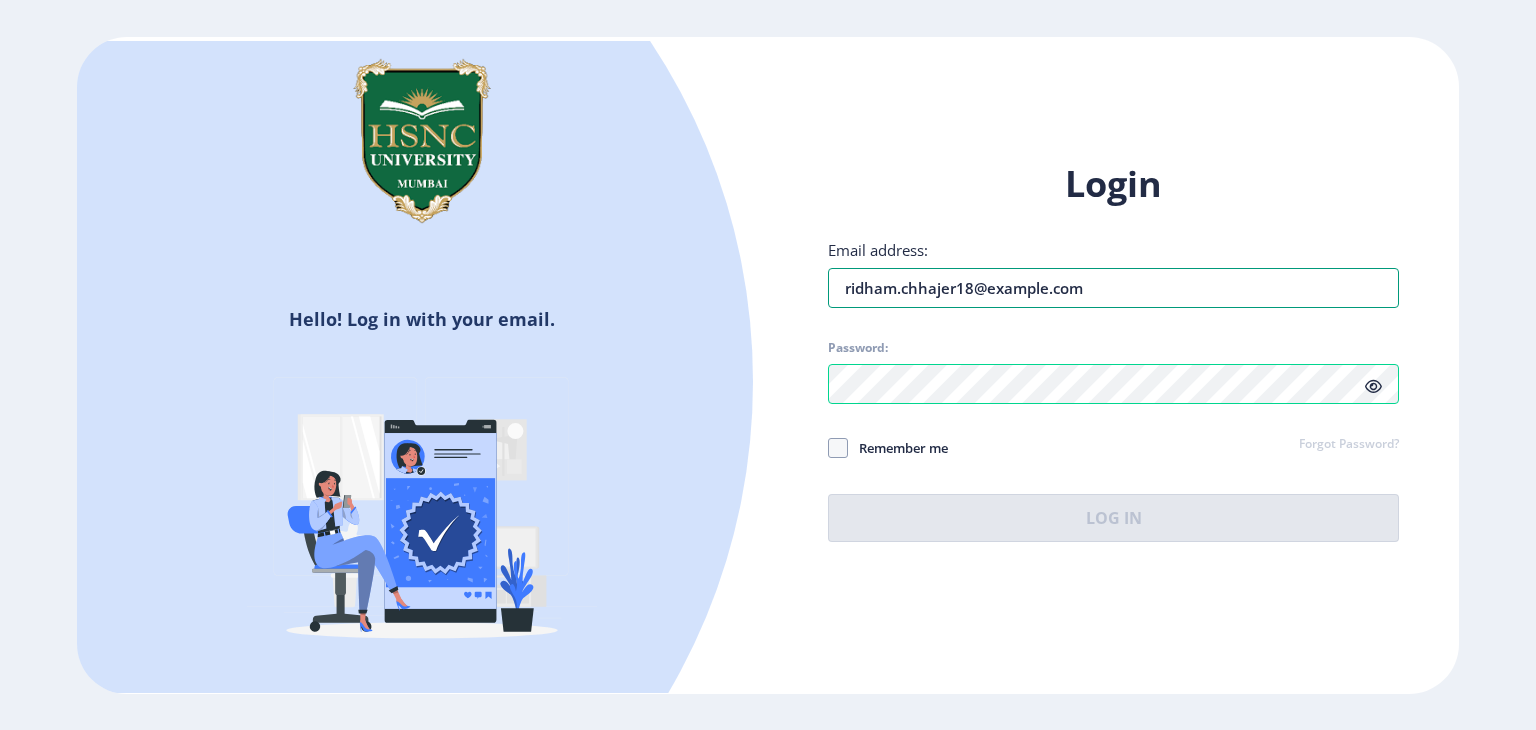 drag, startPoint x: 1068, startPoint y: 285, endPoint x: 751, endPoint y: 297, distance: 317.22705 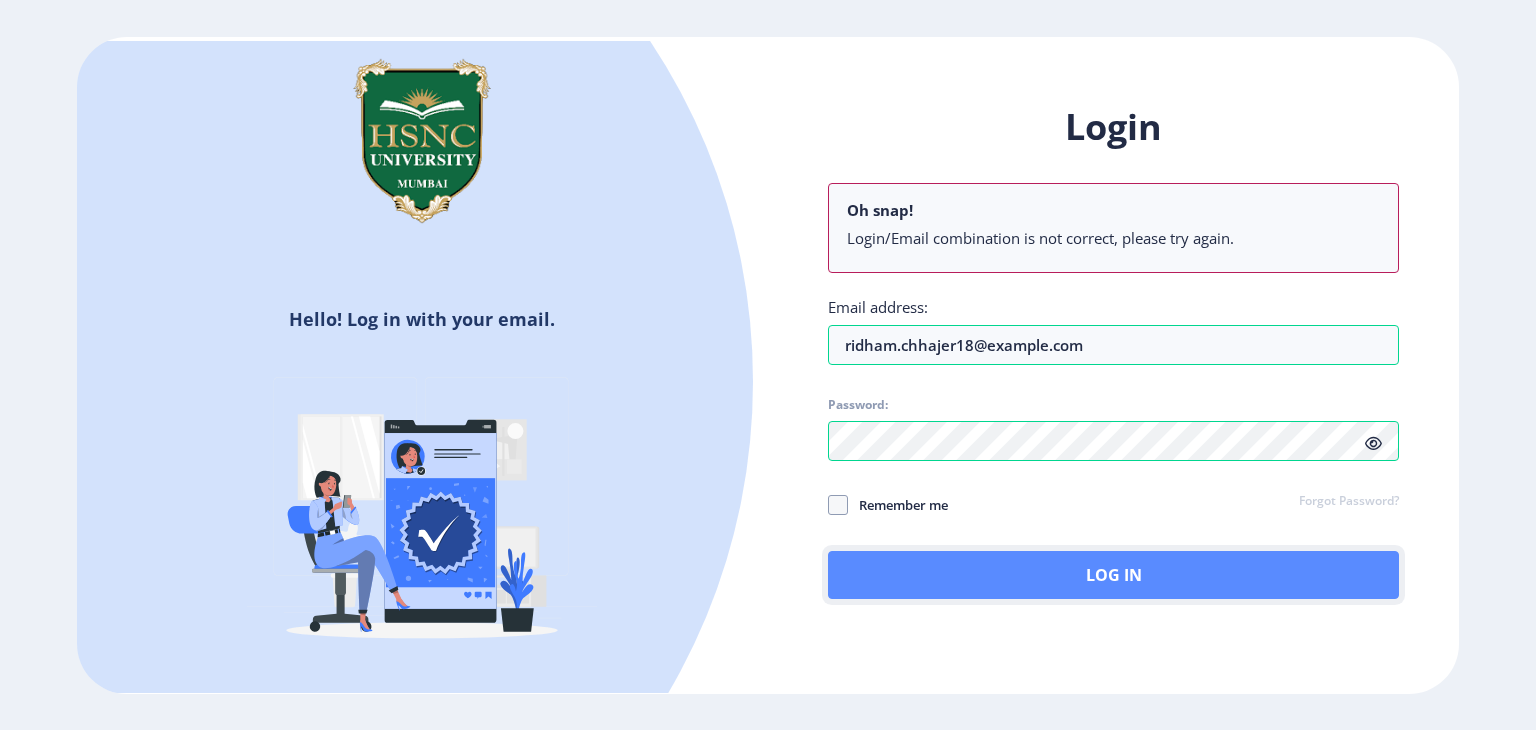 click on "Log In" 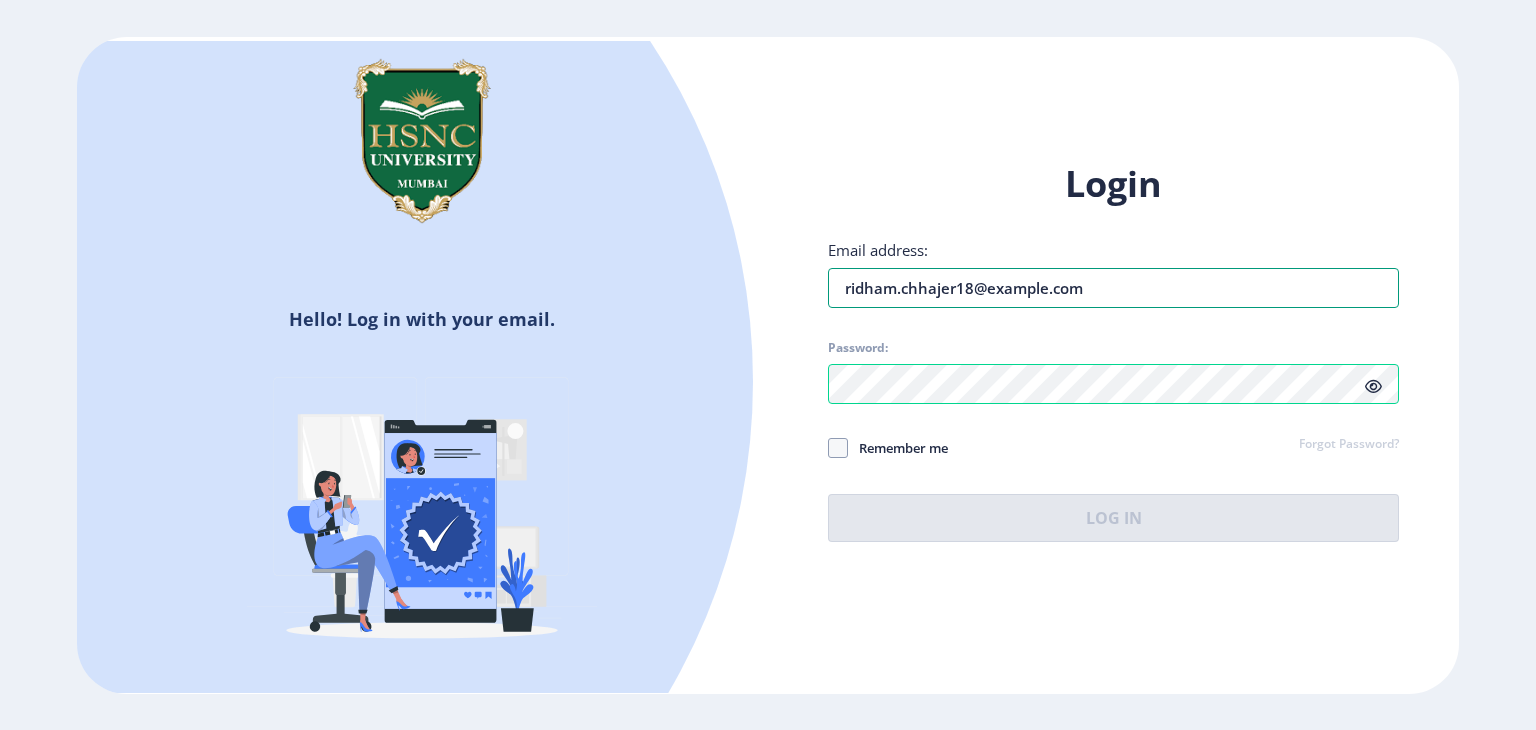 drag, startPoint x: 1076, startPoint y: 293, endPoint x: 800, endPoint y: 268, distance: 277.12994 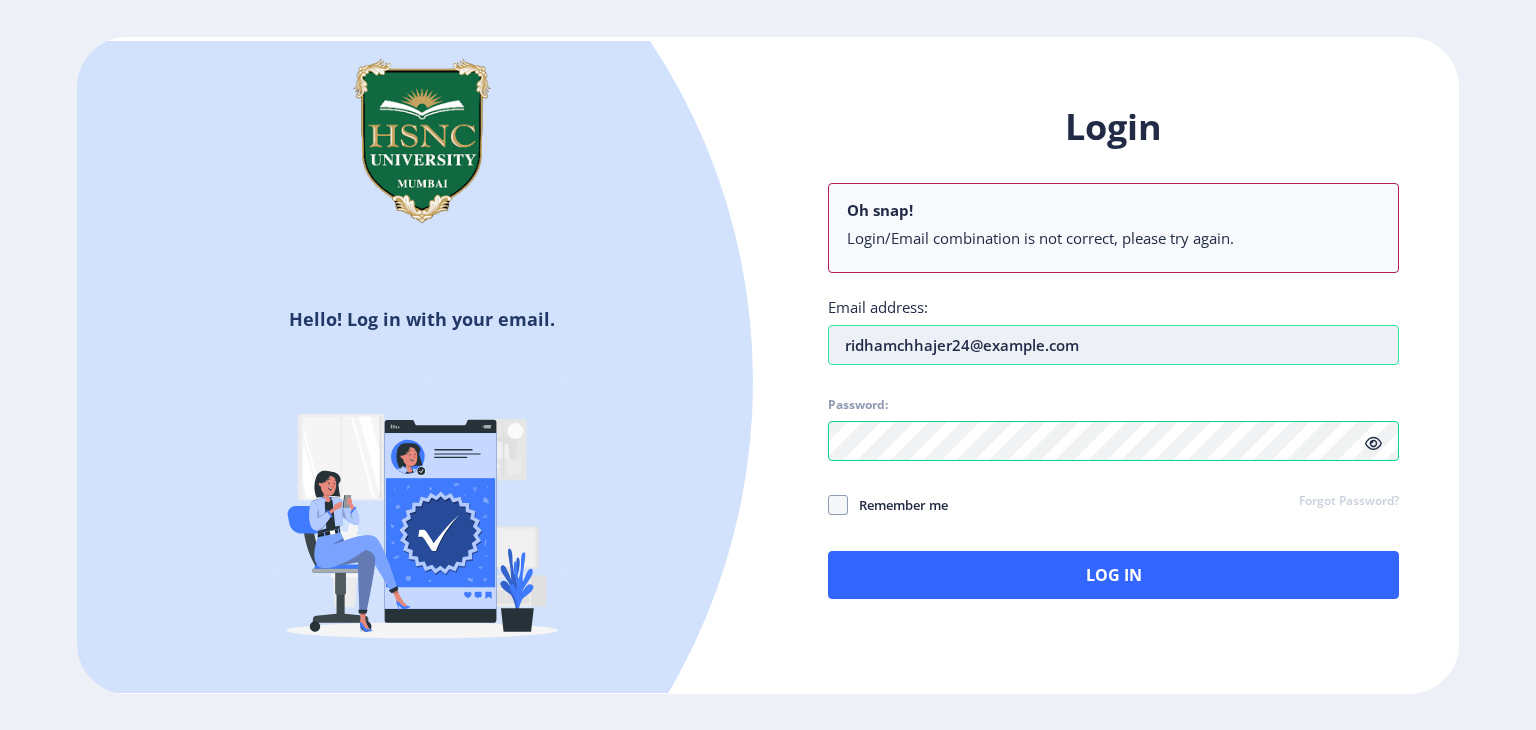 click on "ridhamchhajer24@example.com" at bounding box center [1113, 345] 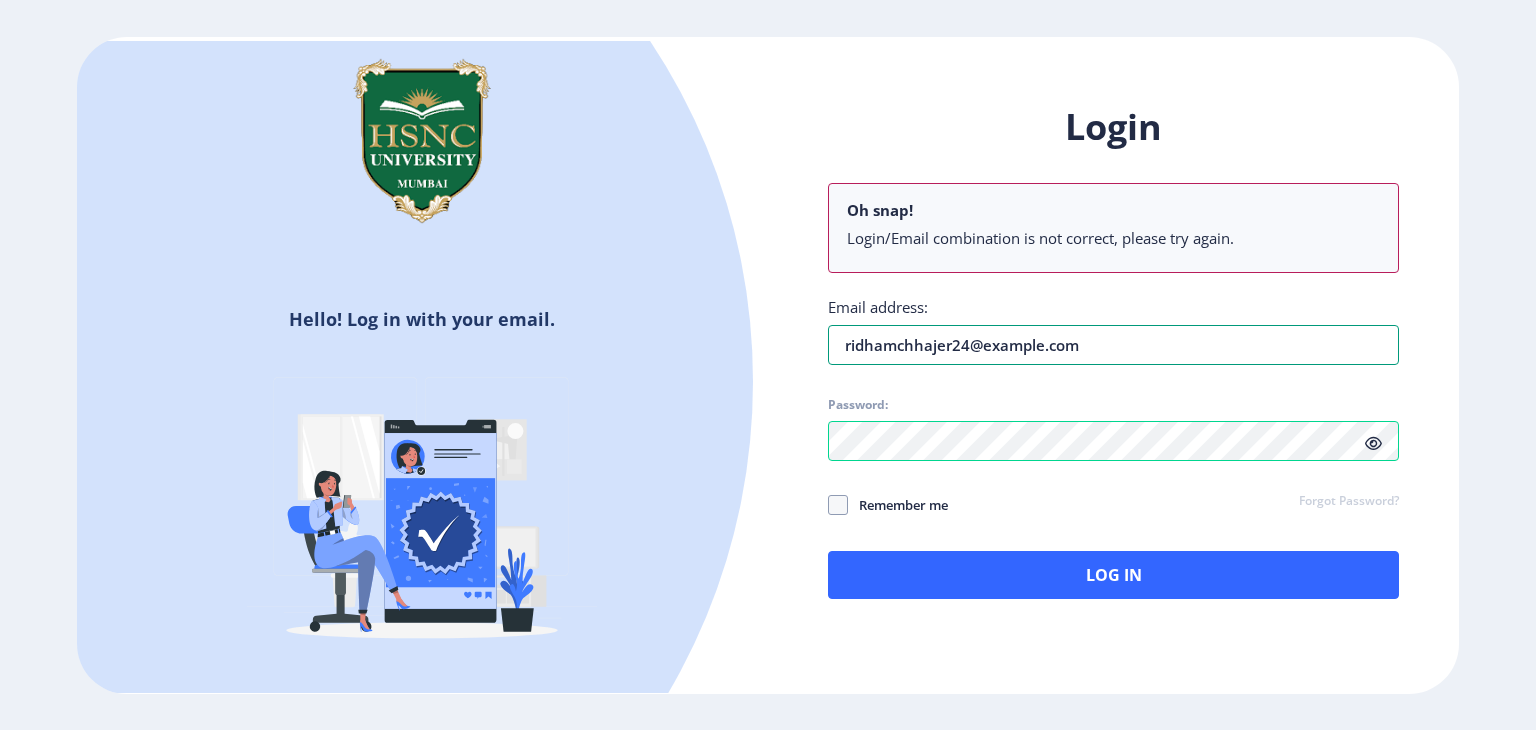 type on "ridhamchhajer24@example.com" 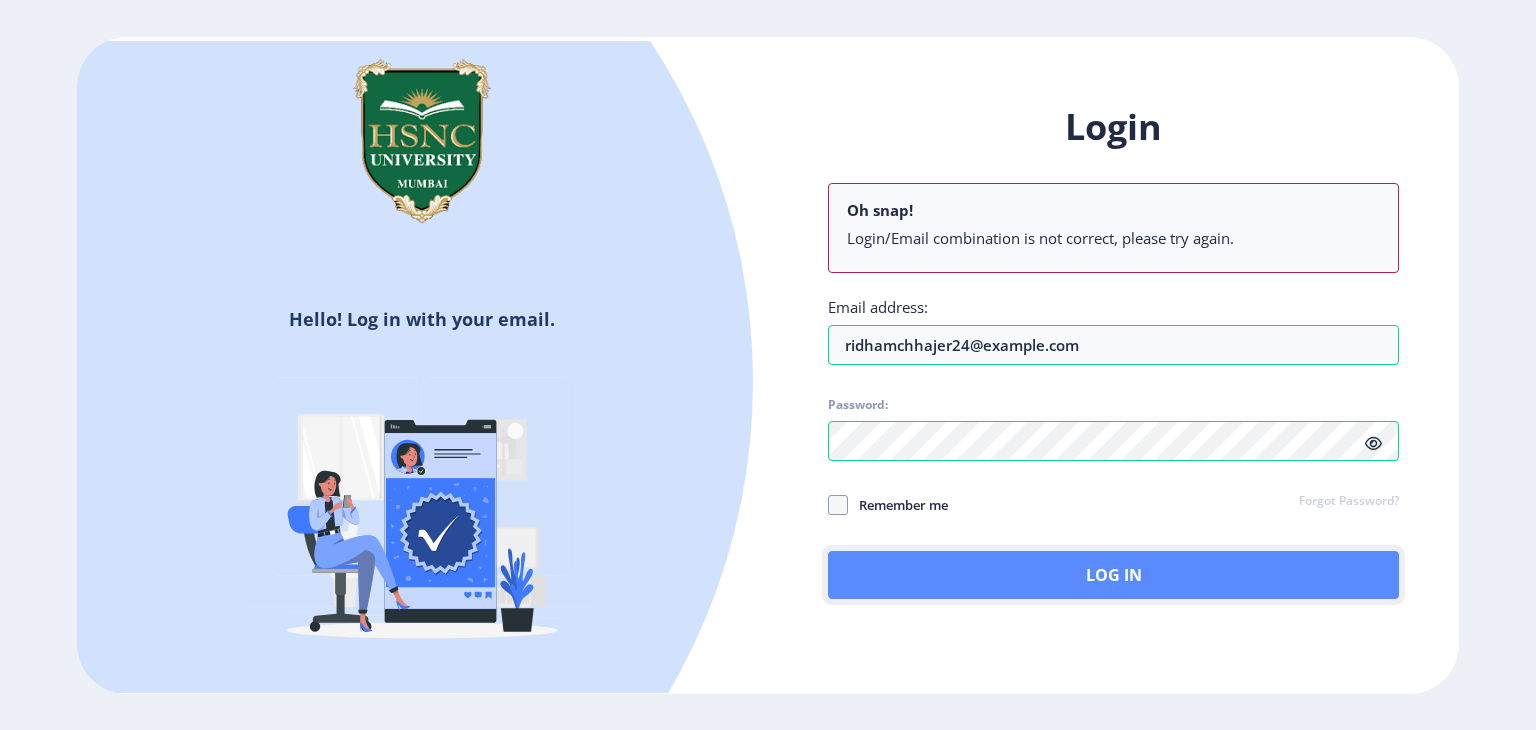 click on "Log In" 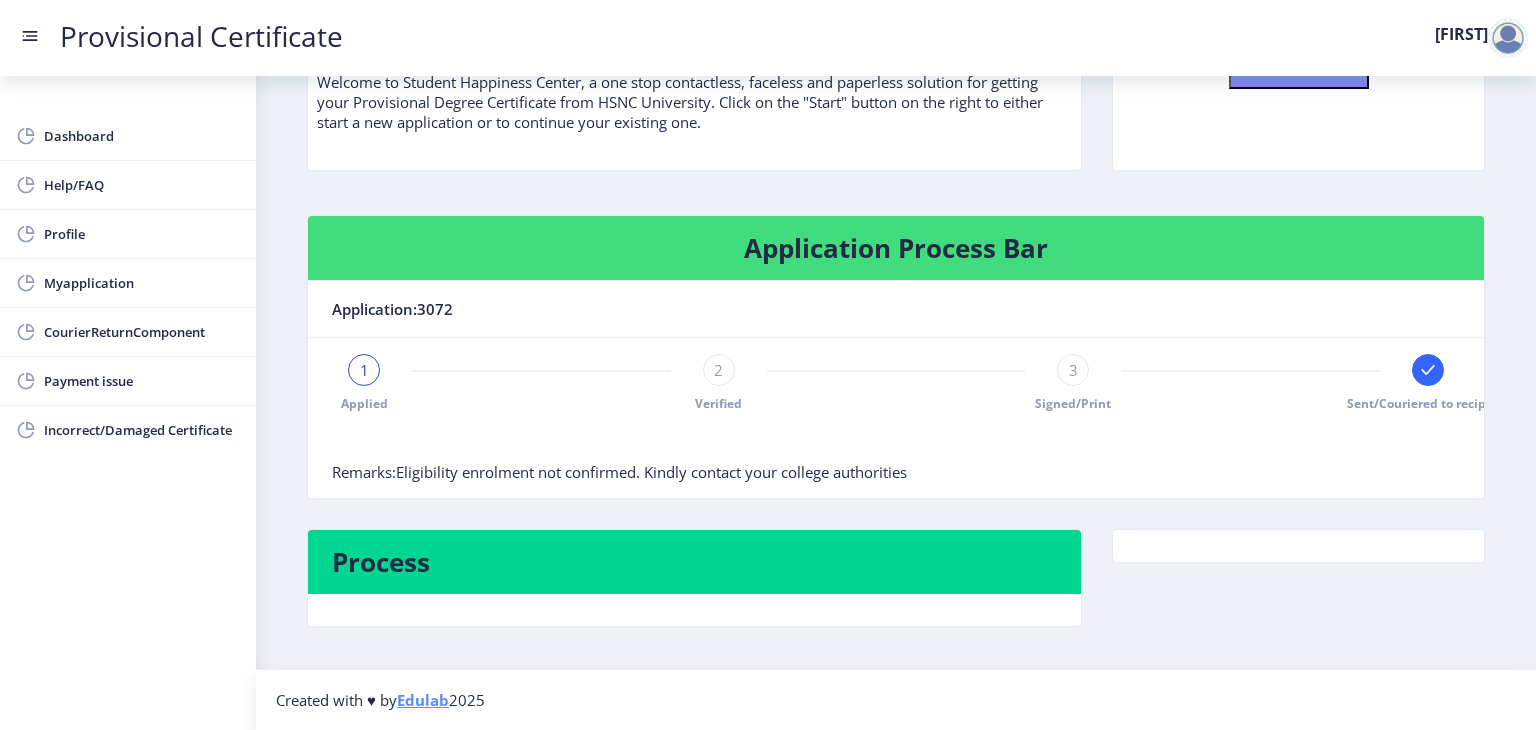 scroll, scrollTop: 0, scrollLeft: 0, axis: both 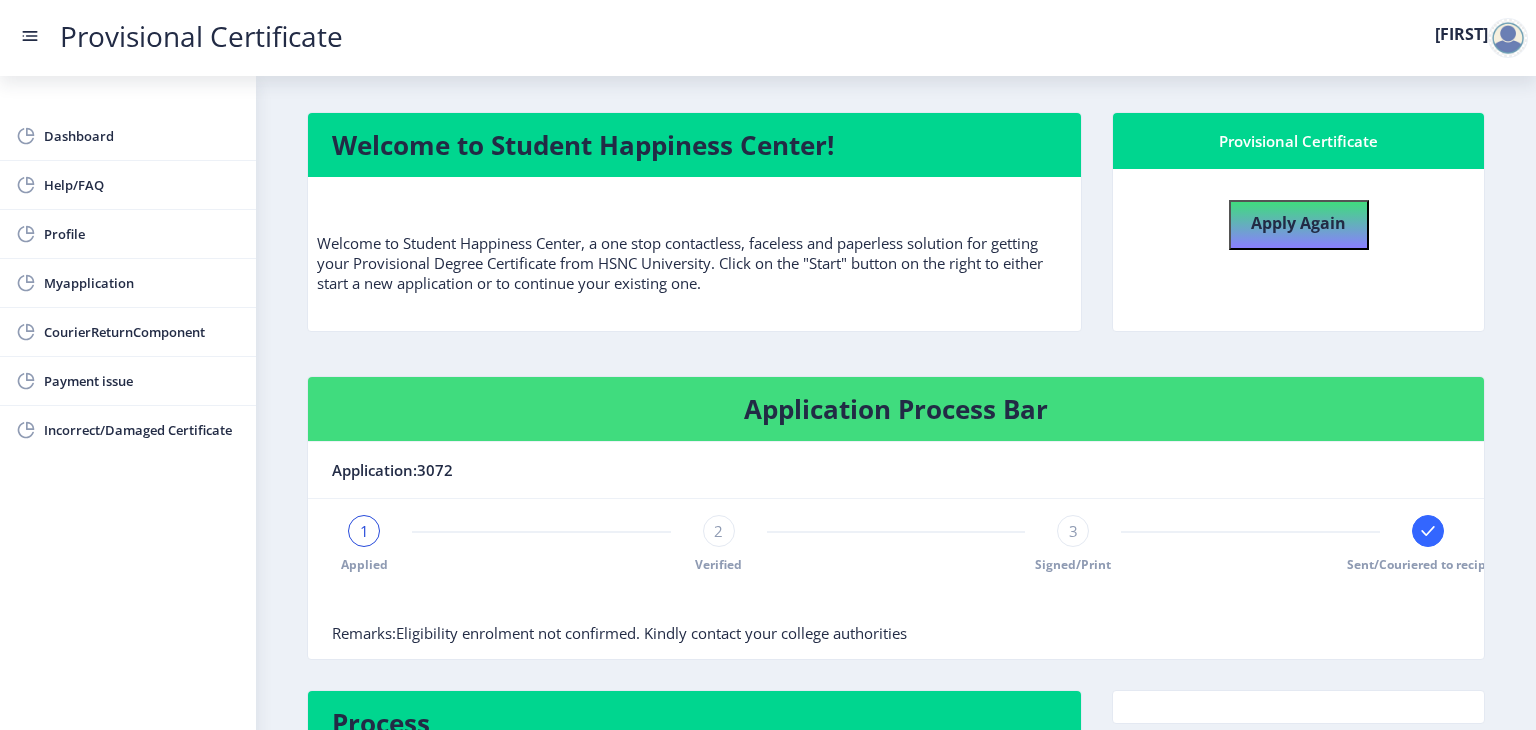 click 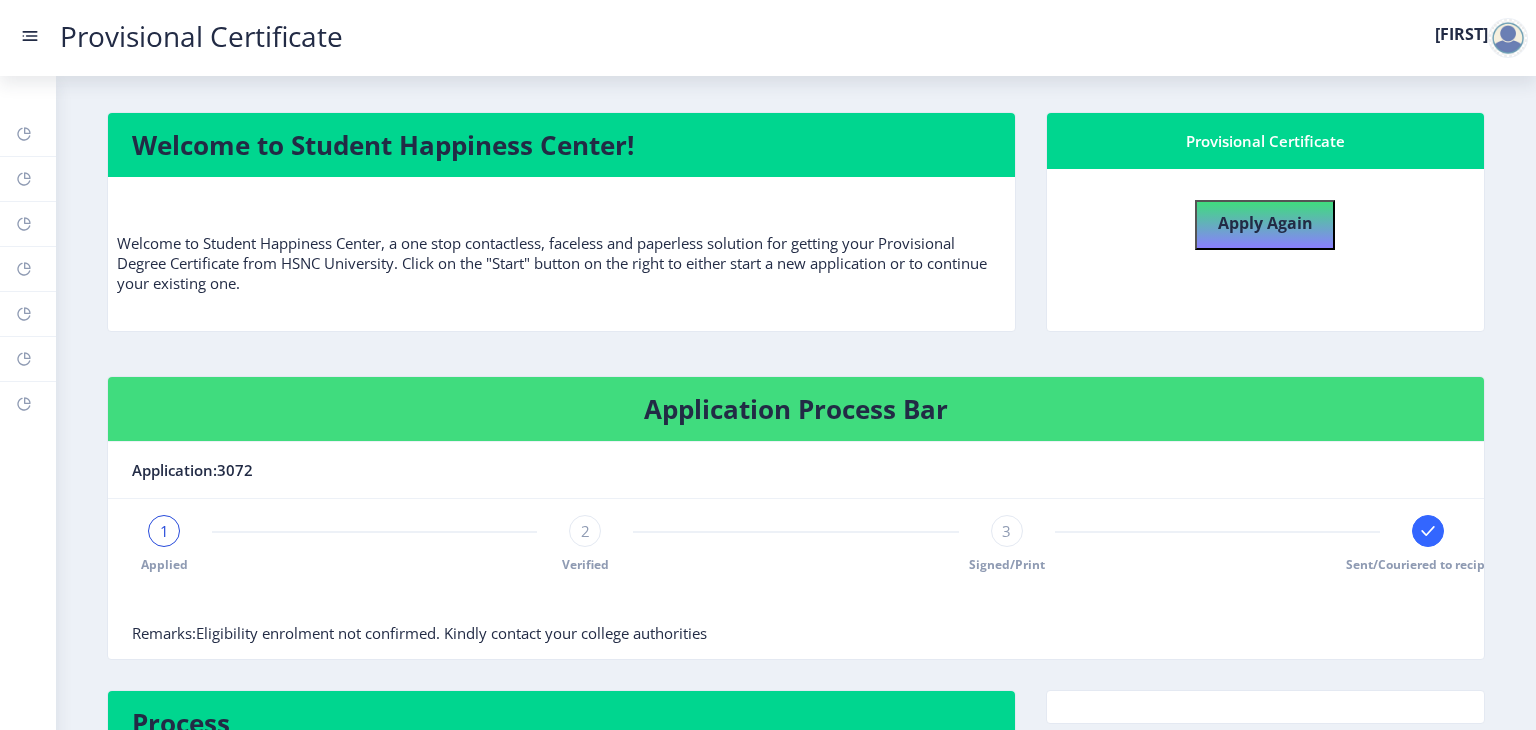 click 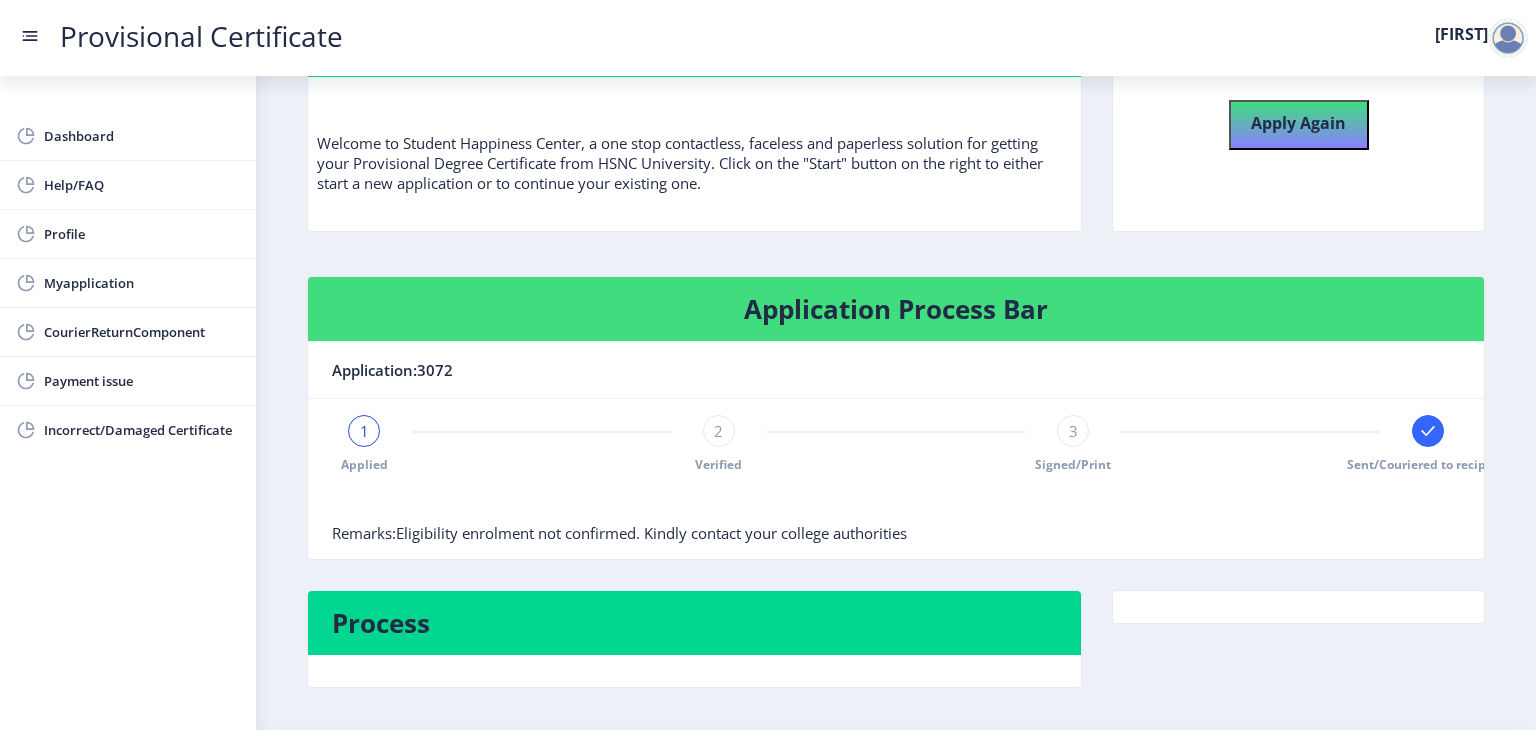 scroll, scrollTop: 164, scrollLeft: 0, axis: vertical 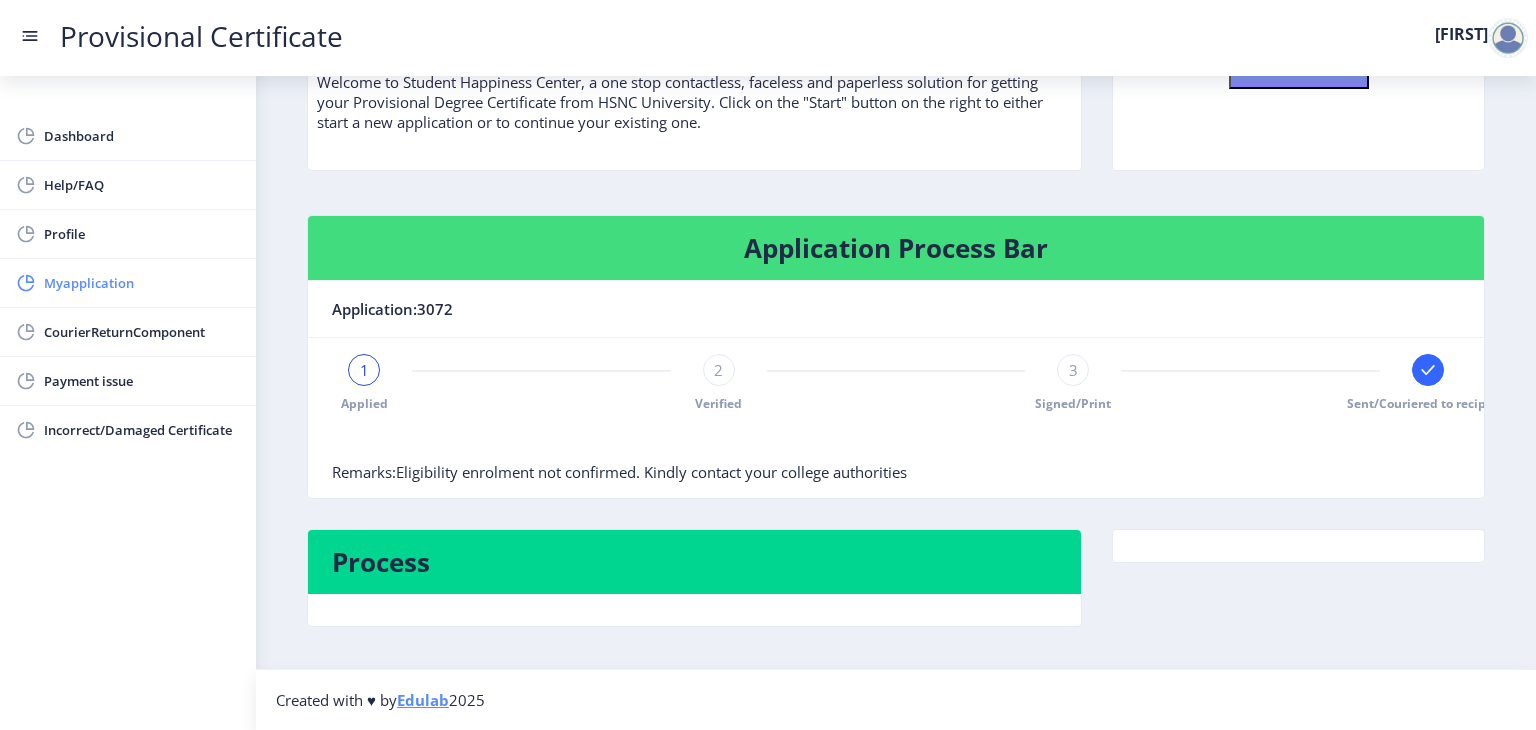 click on "Myapplication" 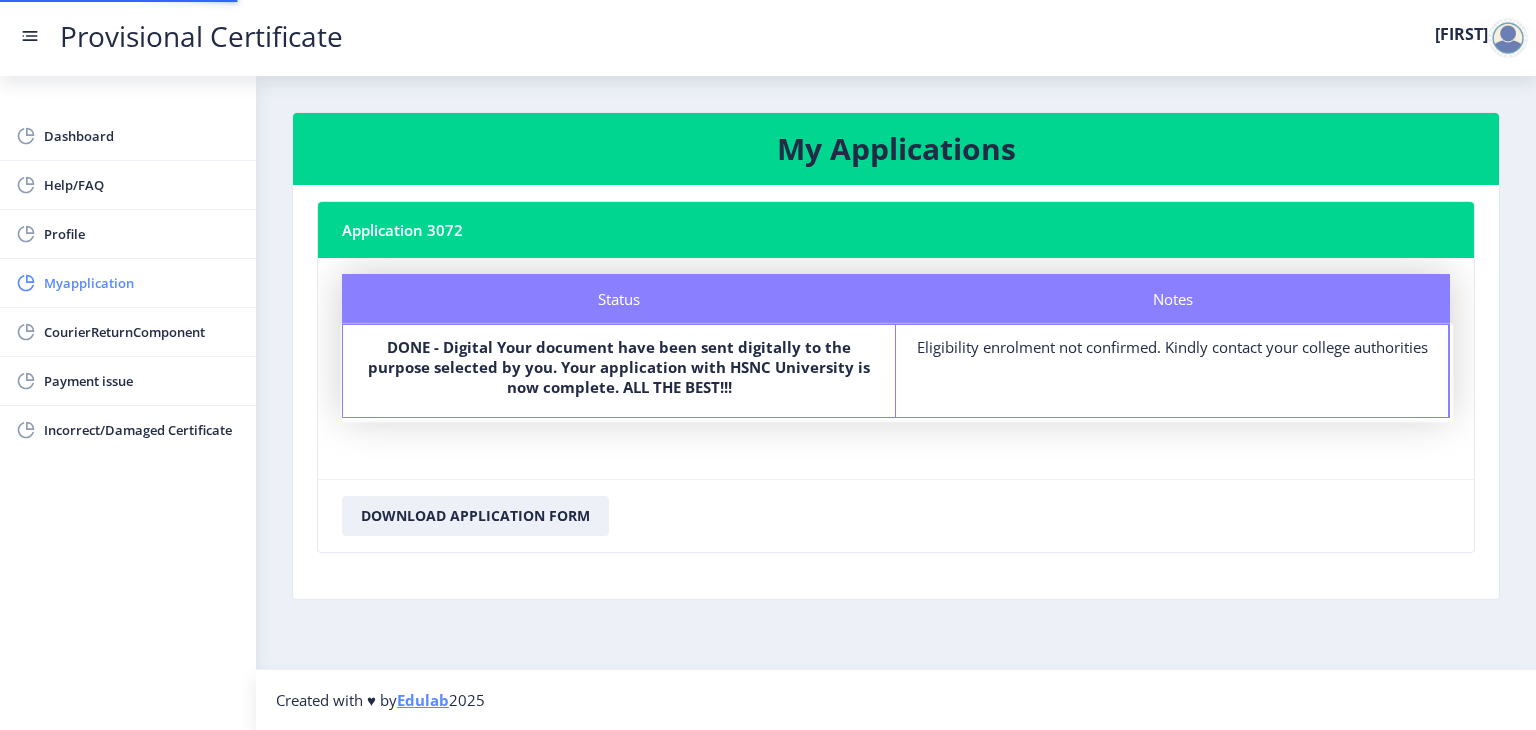 scroll, scrollTop: 0, scrollLeft: 0, axis: both 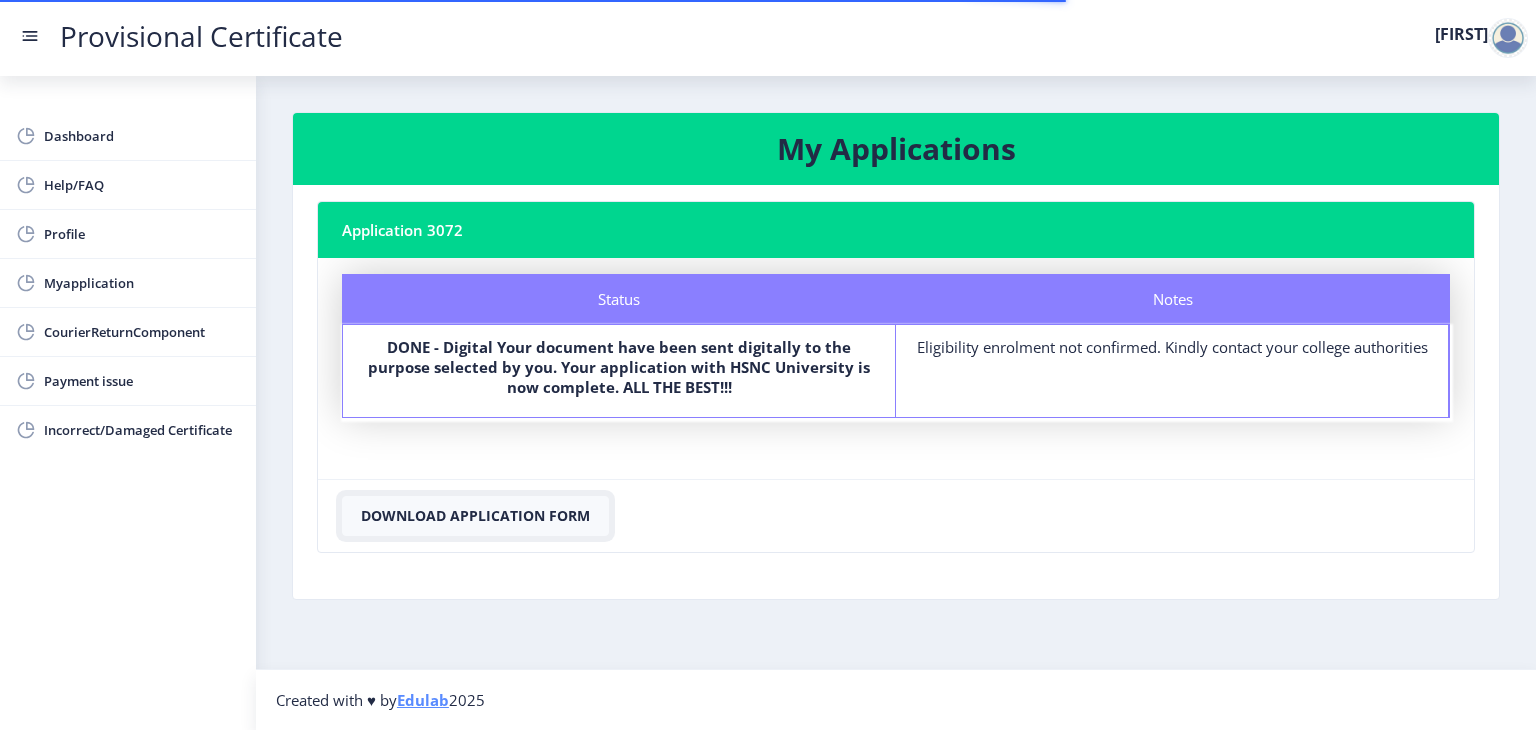 click on "Download Application Form" 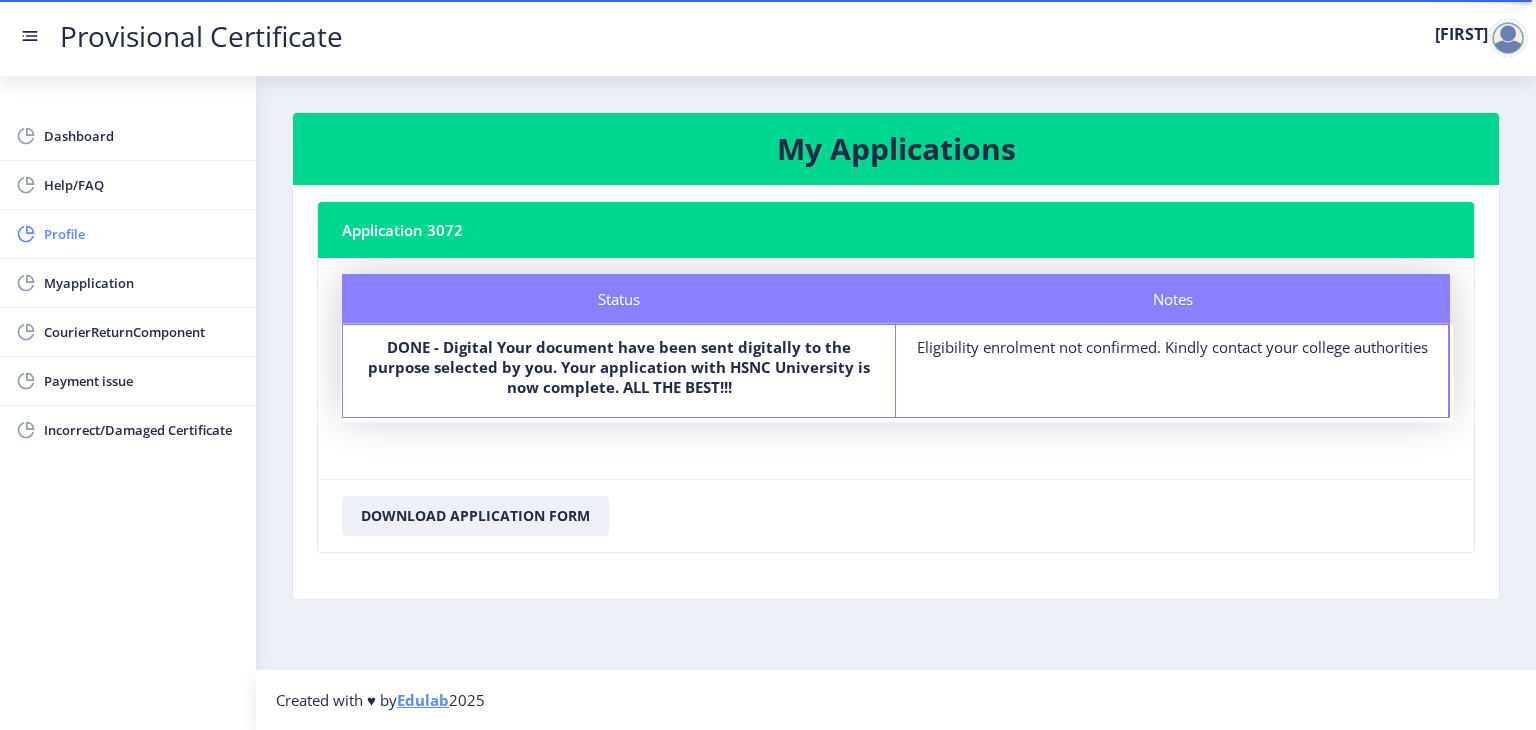 click on "Profile" 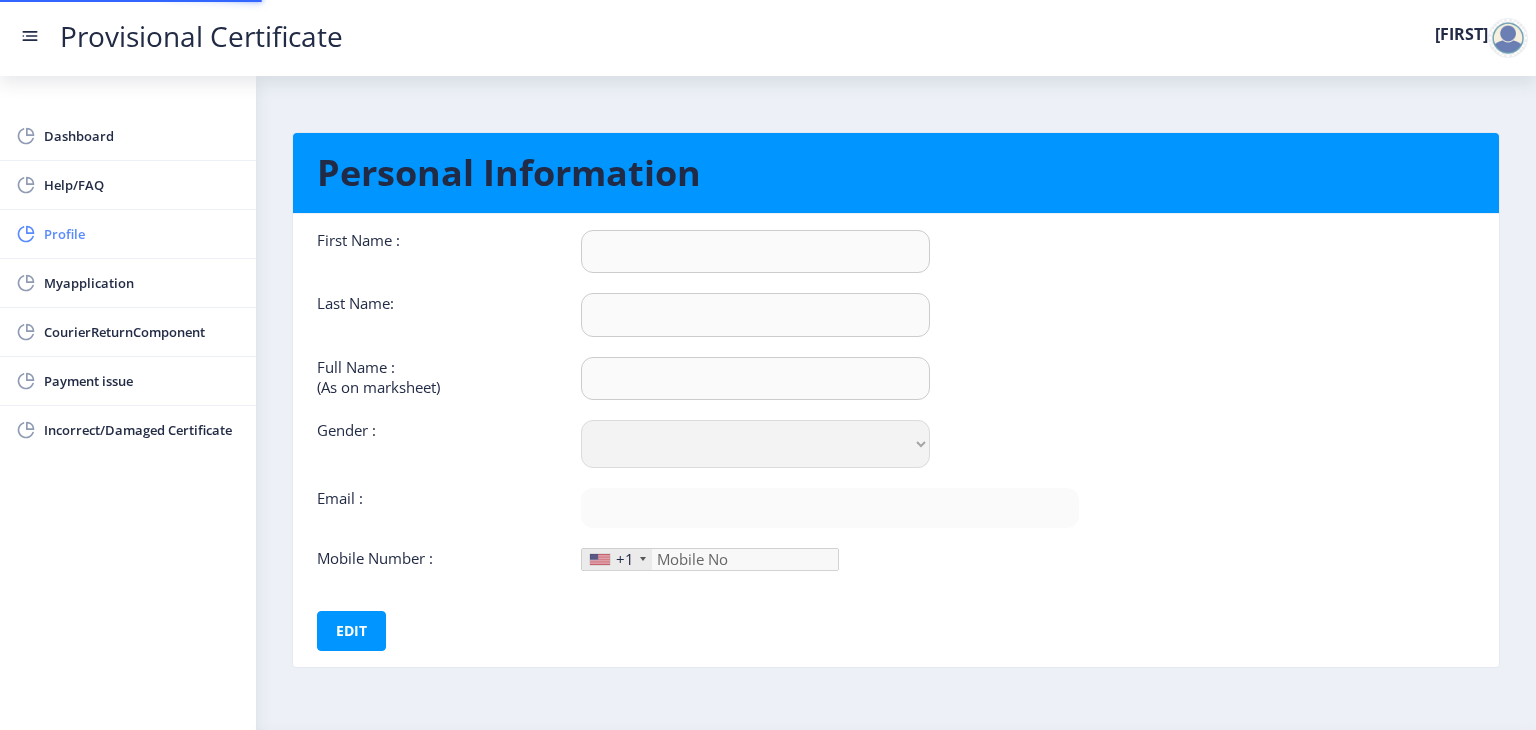 type on "[FIRST]" 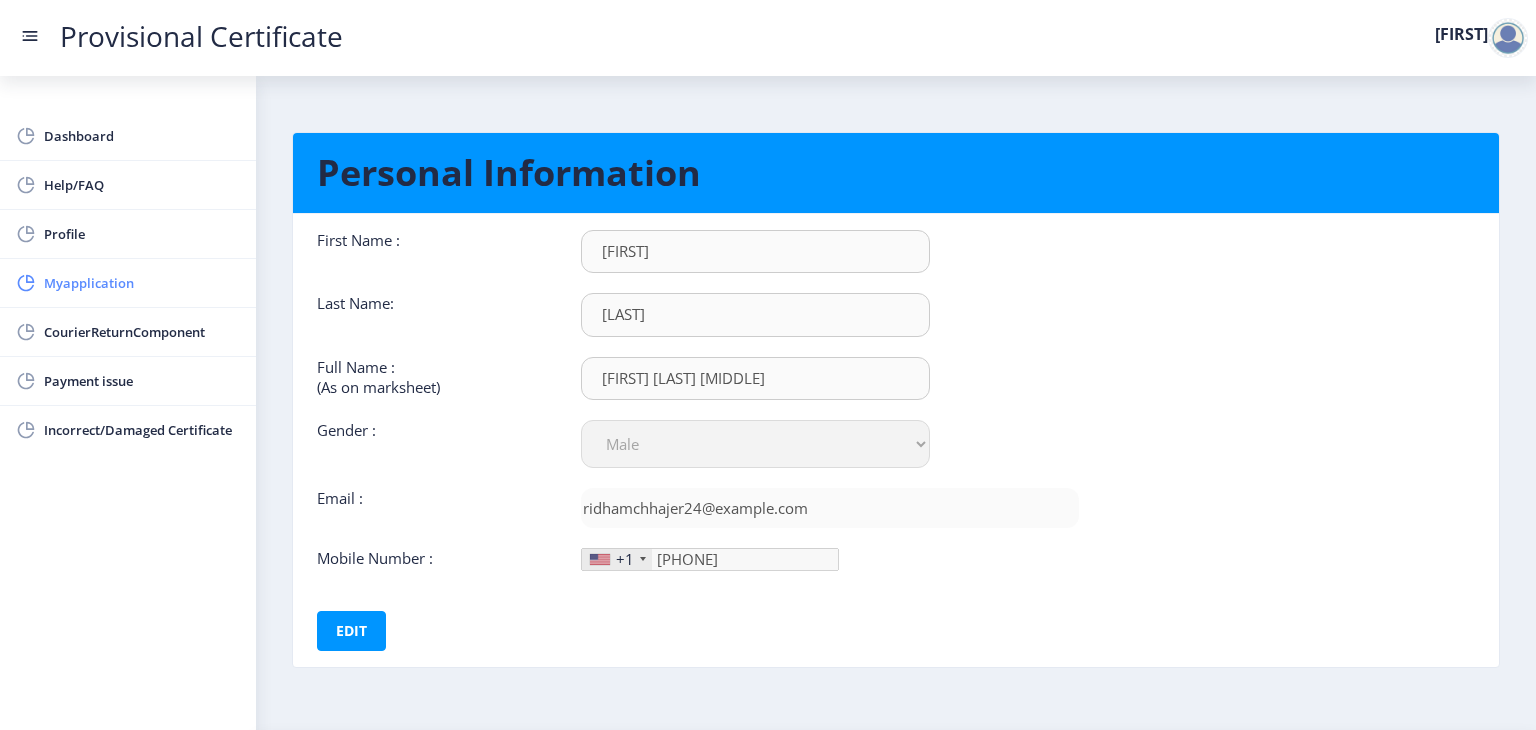 click on "Myapplication" 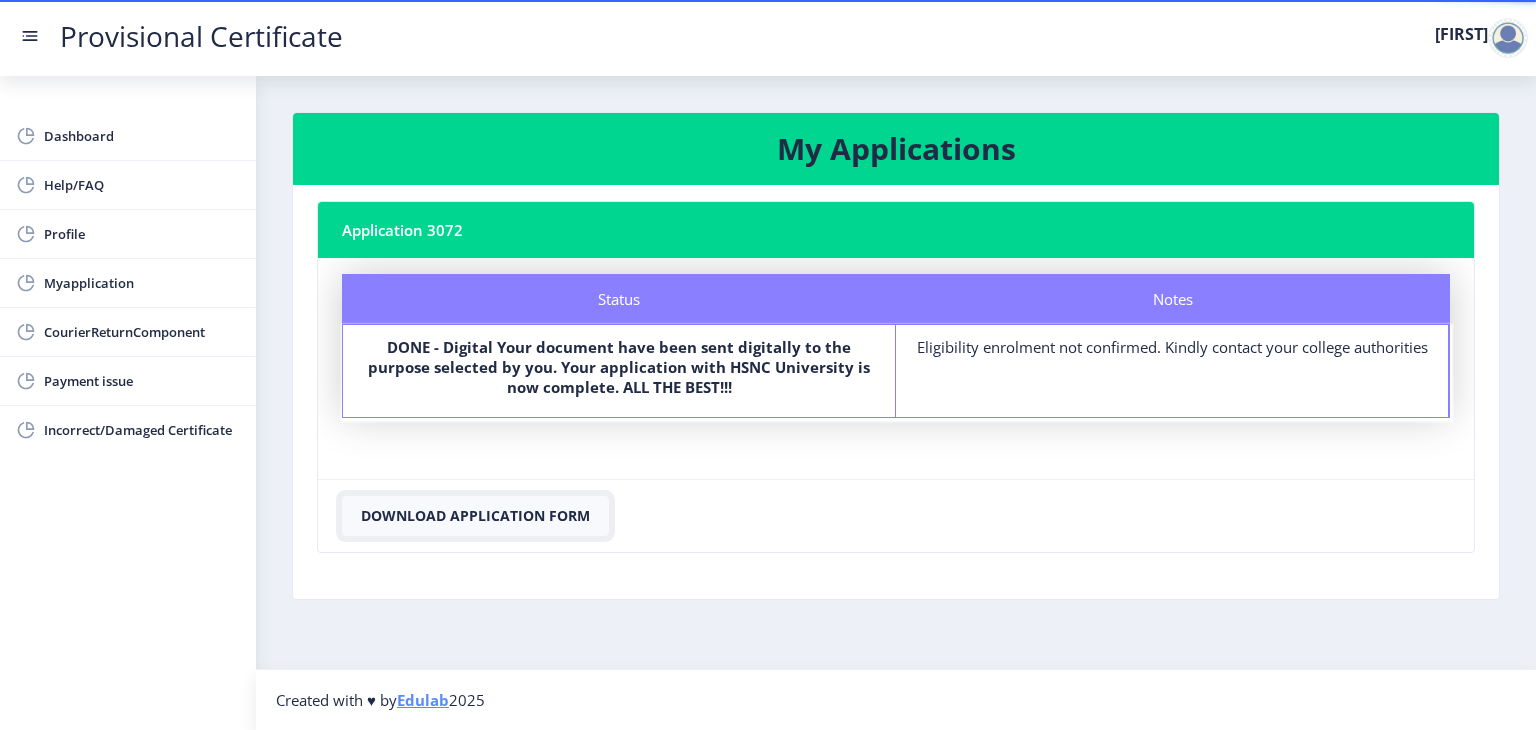 click on "Download Application Form" 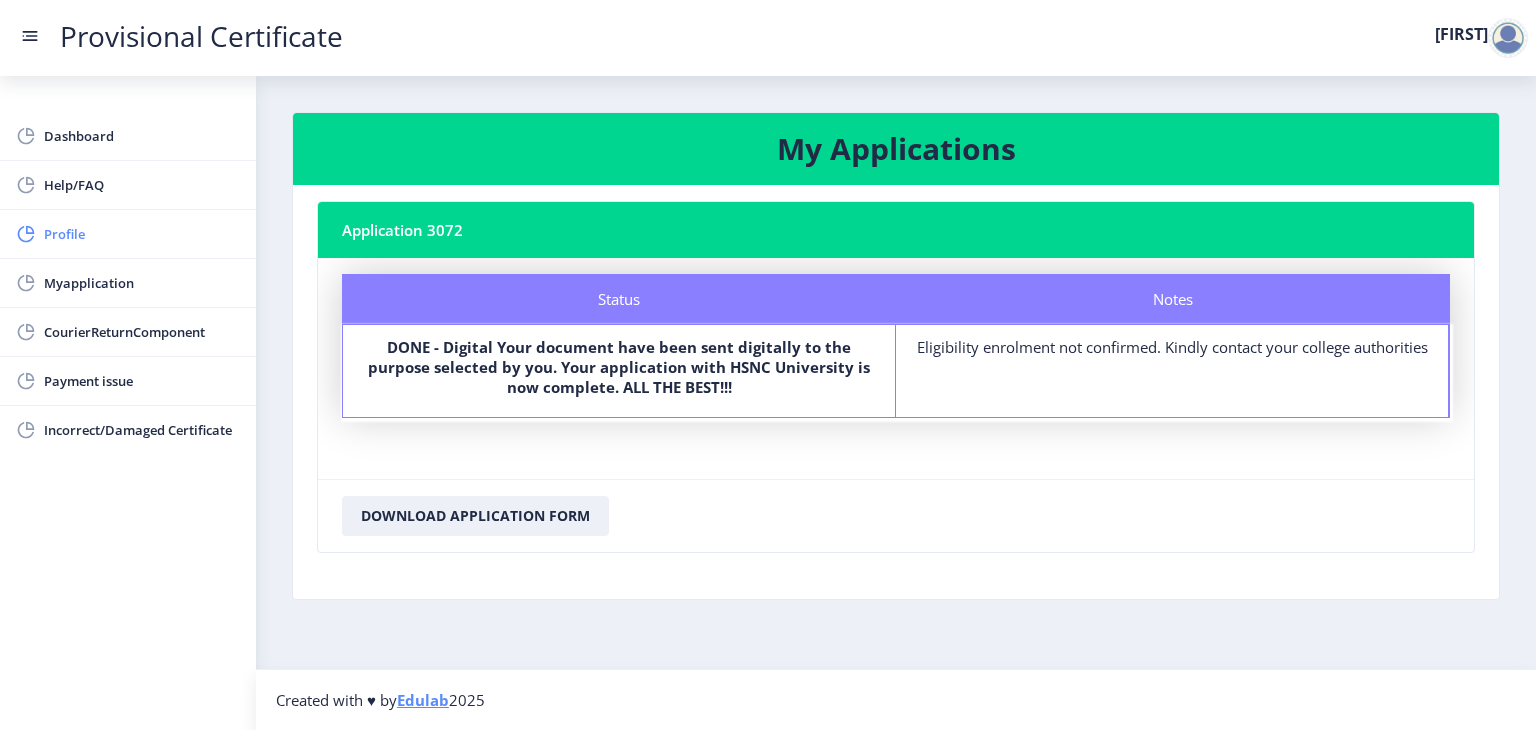 click on "Profile" 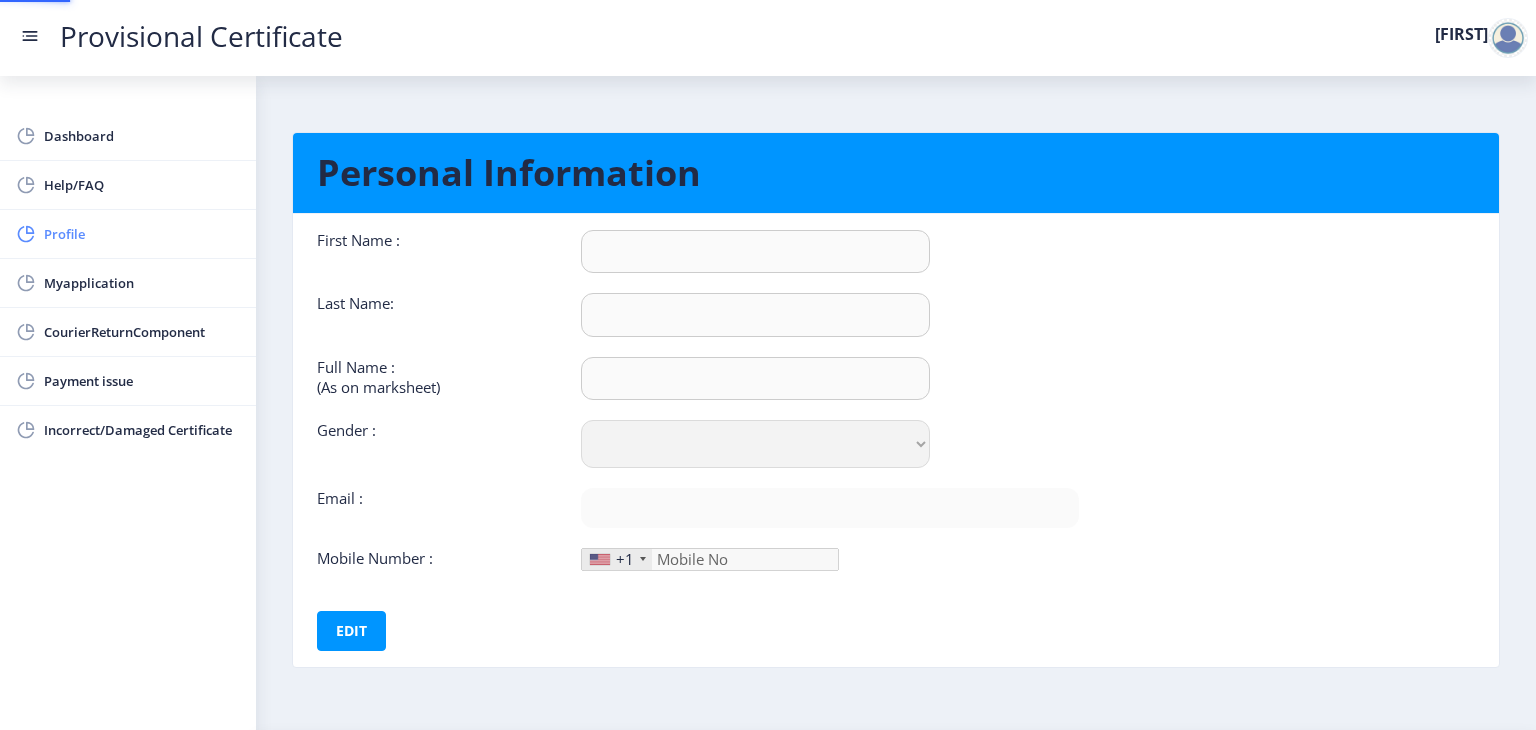 type on "[FIRST]" 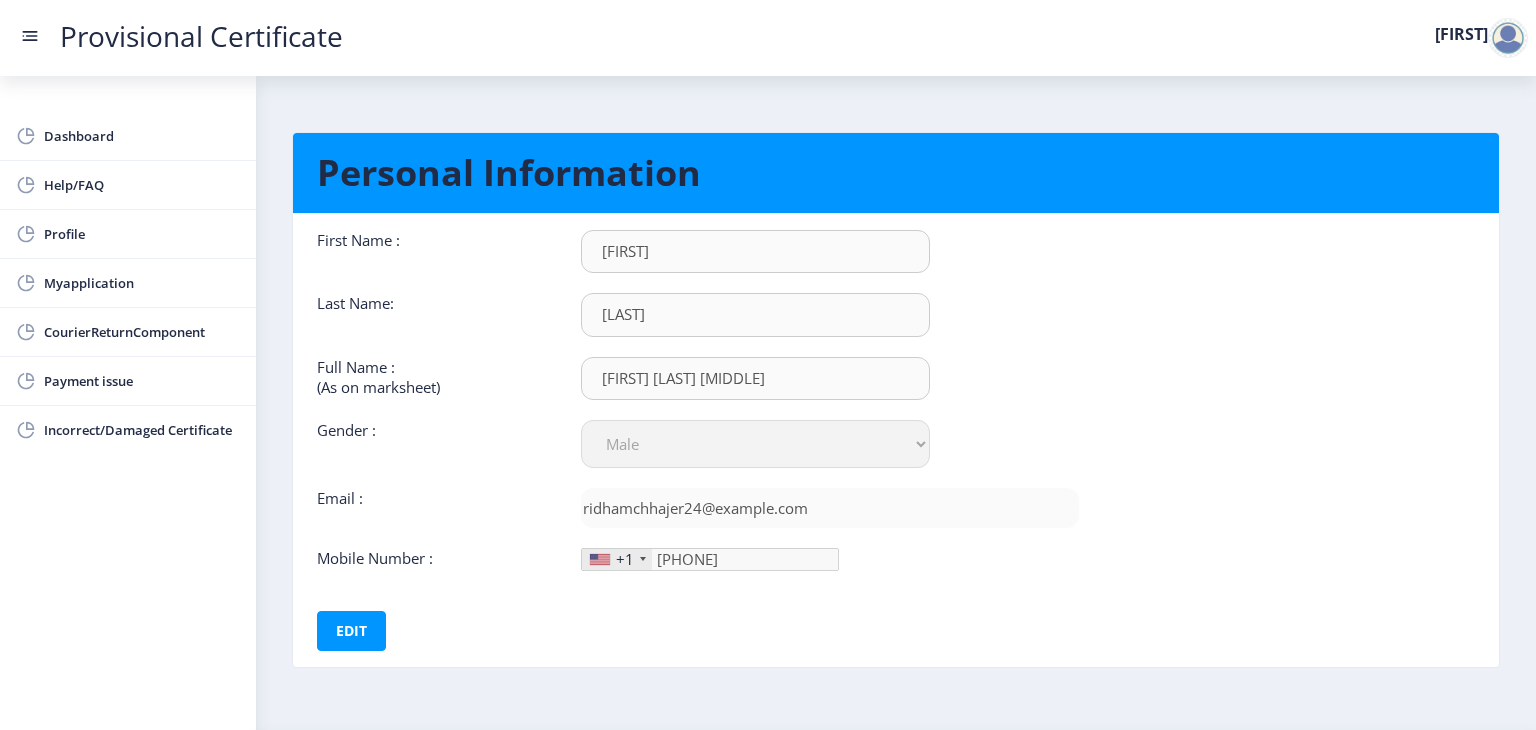scroll, scrollTop: 57, scrollLeft: 0, axis: vertical 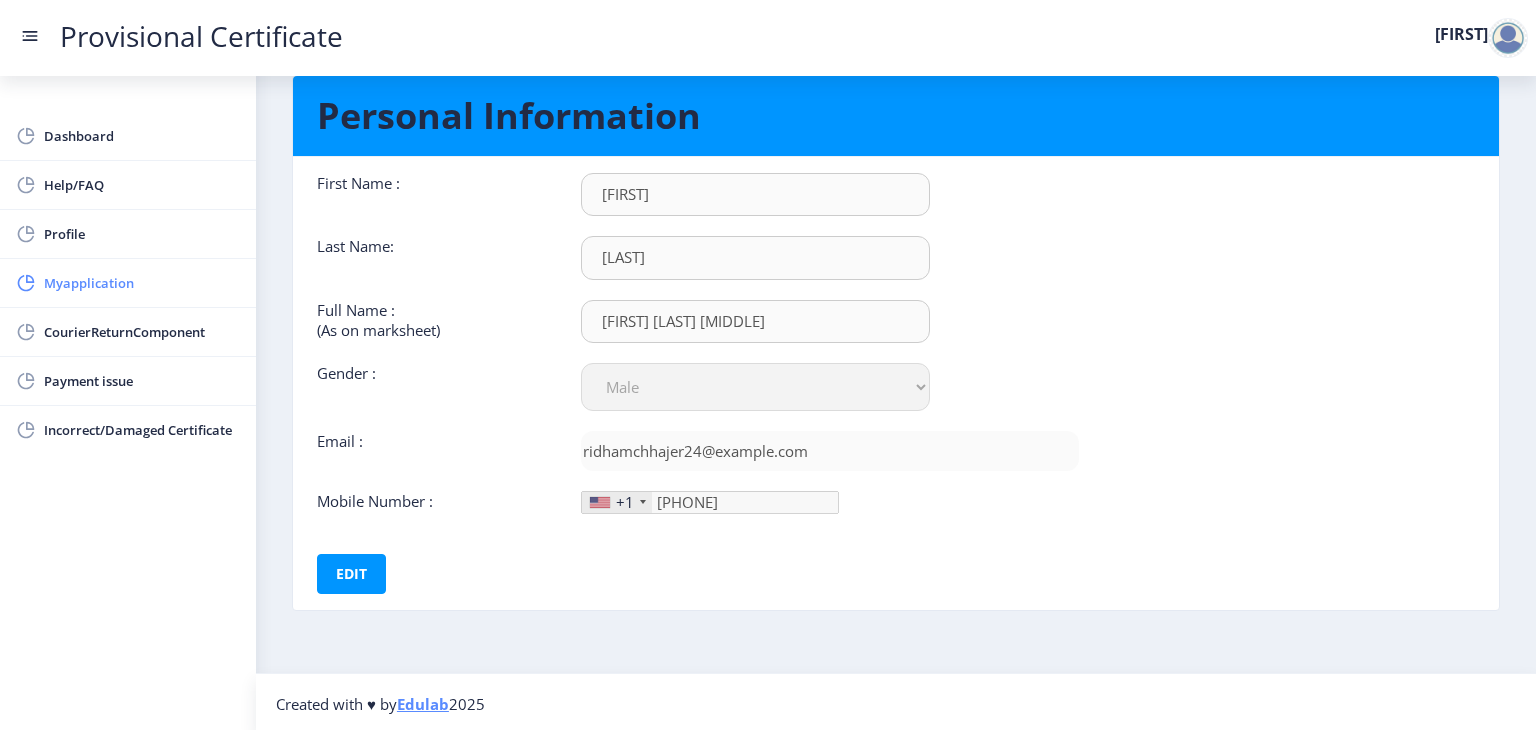 click on "Myapplication" 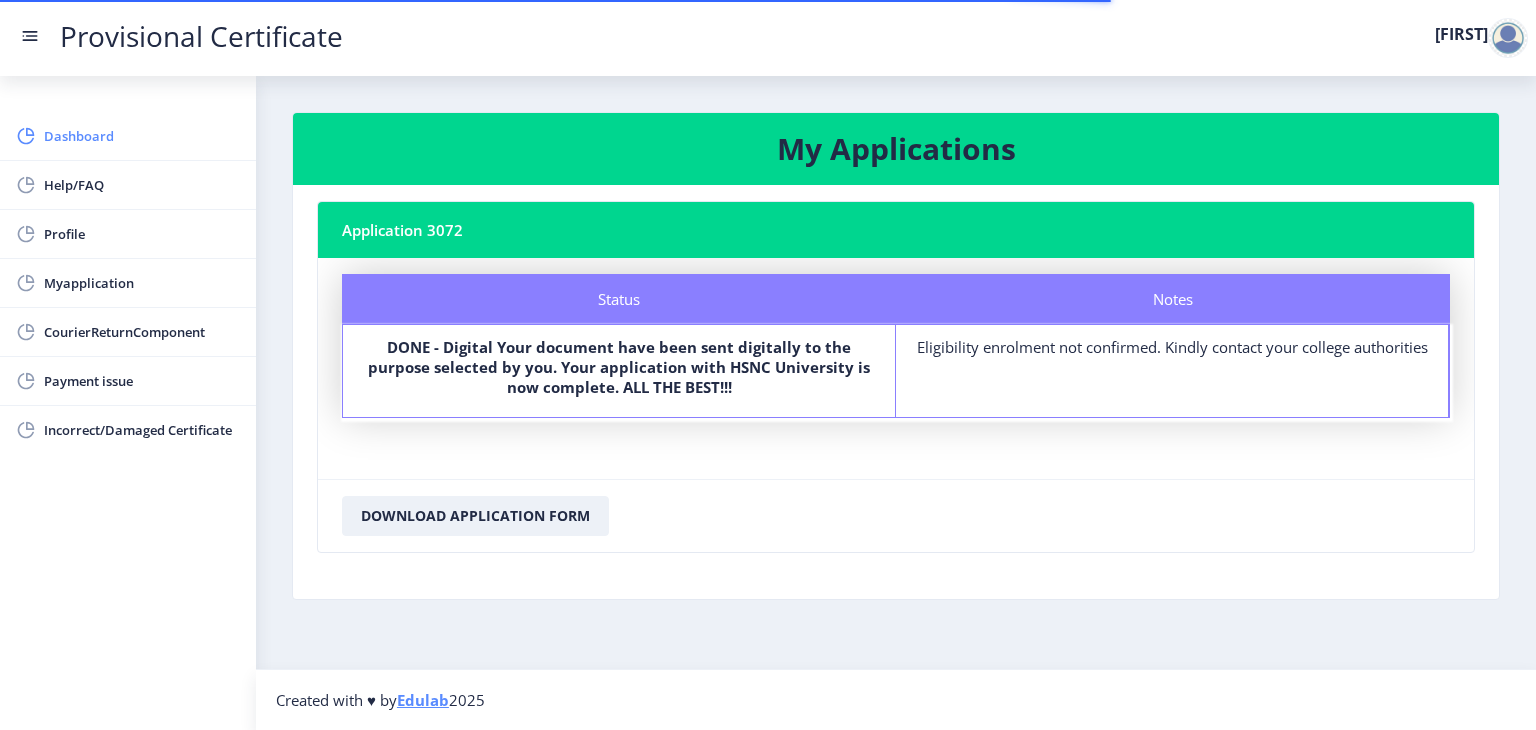 click on "Dashboard" 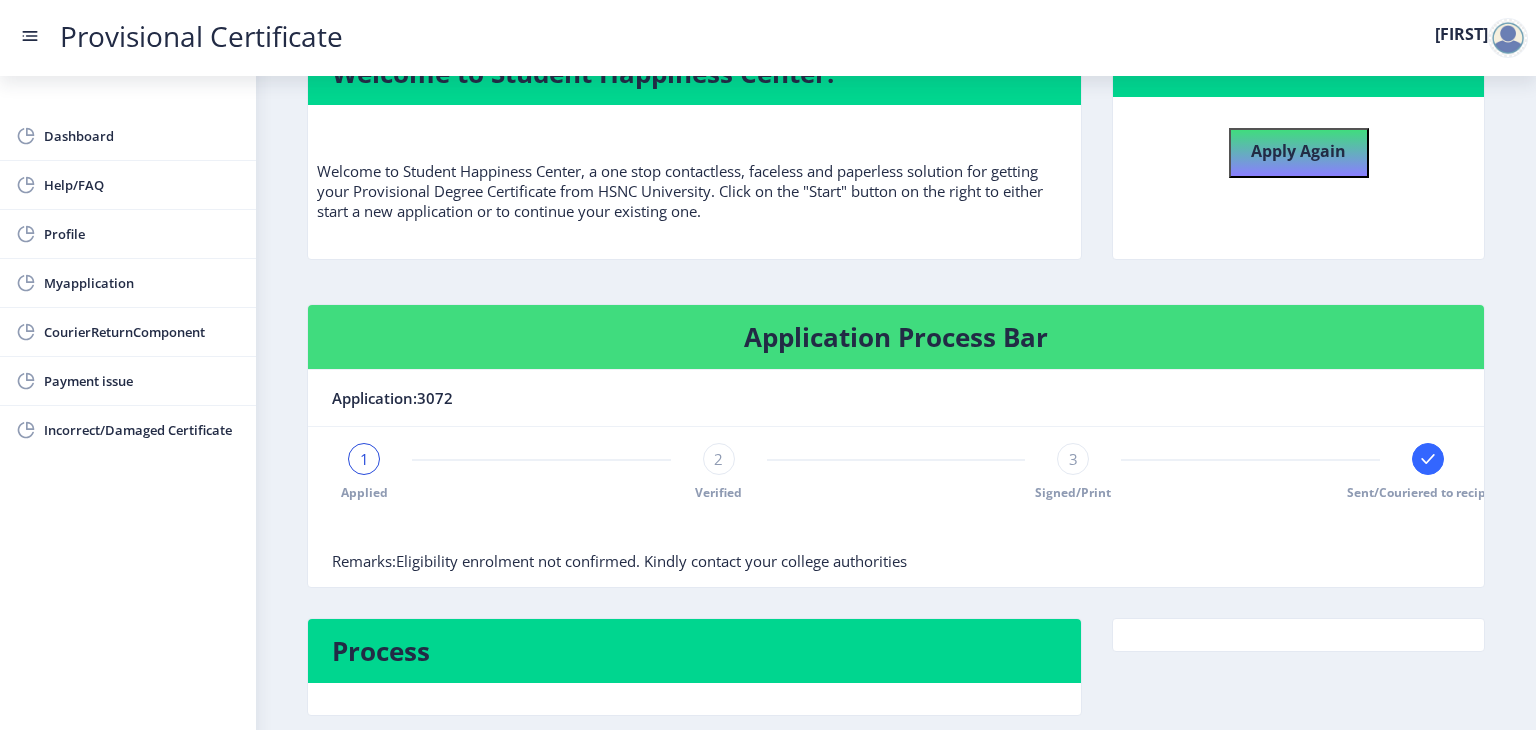 scroll, scrollTop: 164, scrollLeft: 0, axis: vertical 